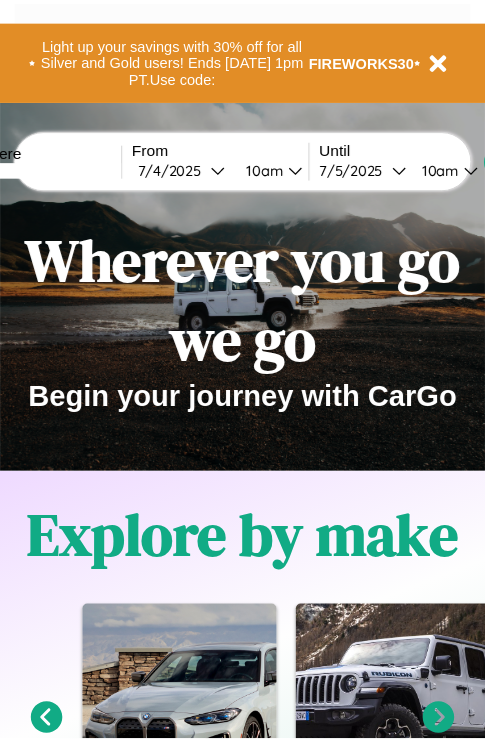 scroll, scrollTop: 0, scrollLeft: 0, axis: both 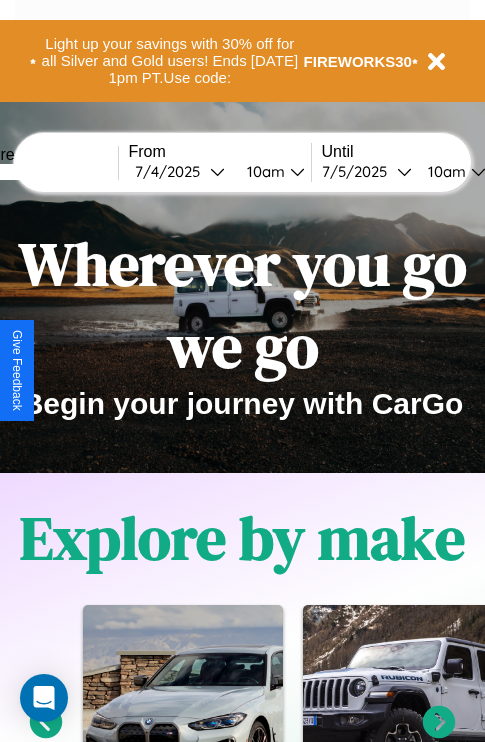 click at bounding box center [43, 172] 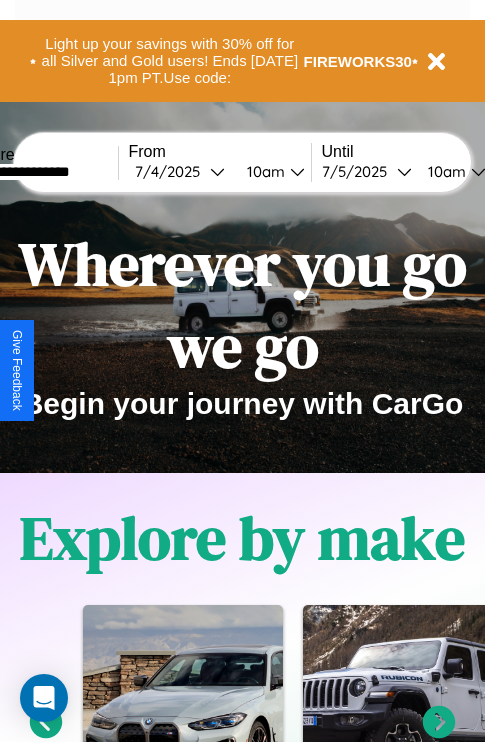 type on "**********" 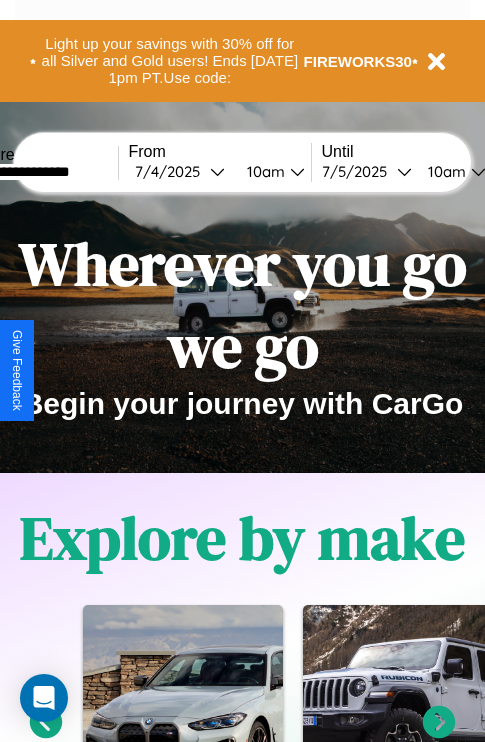 select on "*" 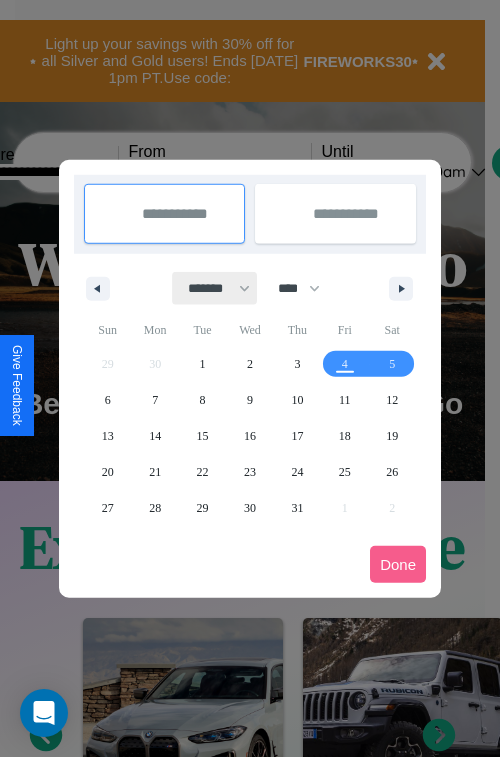 click on "******* ******** ***** ***** *** **** **** ****** ********* ******* ******** ********" at bounding box center (215, 288) 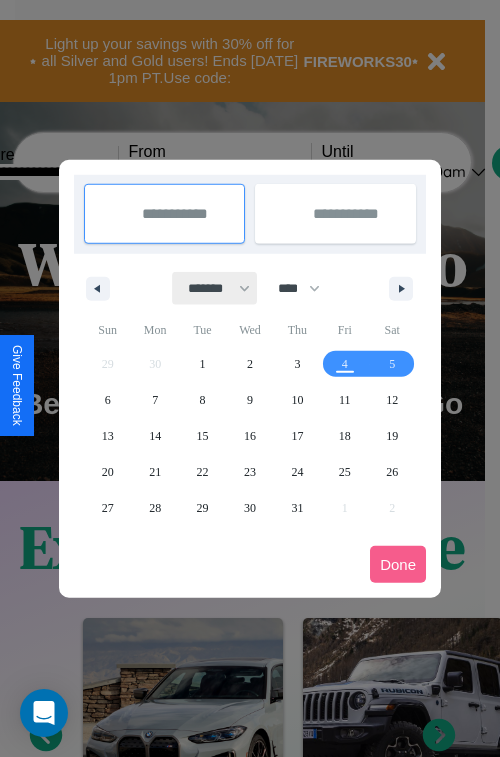 select on "*" 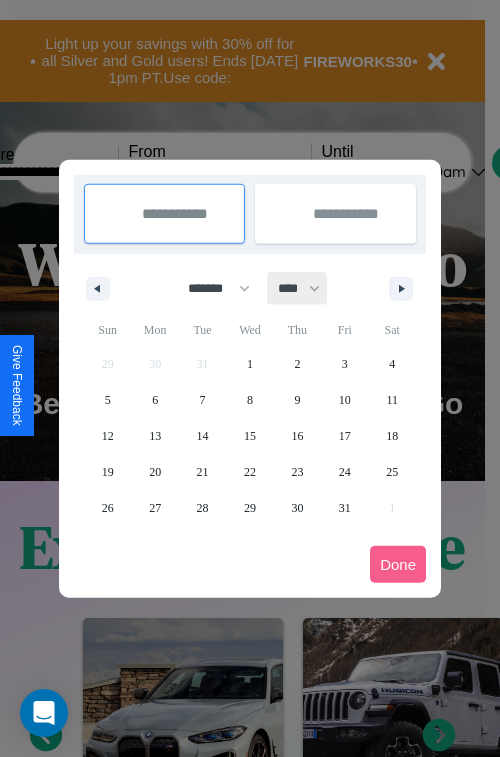 click on "**** **** **** **** **** **** **** **** **** **** **** **** **** **** **** **** **** **** **** **** **** **** **** **** **** **** **** **** **** **** **** **** **** **** **** **** **** **** **** **** **** **** **** **** **** **** **** **** **** **** **** **** **** **** **** **** **** **** **** **** **** **** **** **** **** **** **** **** **** **** **** **** **** **** **** **** **** **** **** **** **** **** **** **** **** **** **** **** **** **** **** **** **** **** **** **** **** **** **** **** **** **** **** **** **** **** **** **** **** **** **** **** **** **** **** **** **** **** **** **** ****" at bounding box center [298, 288] 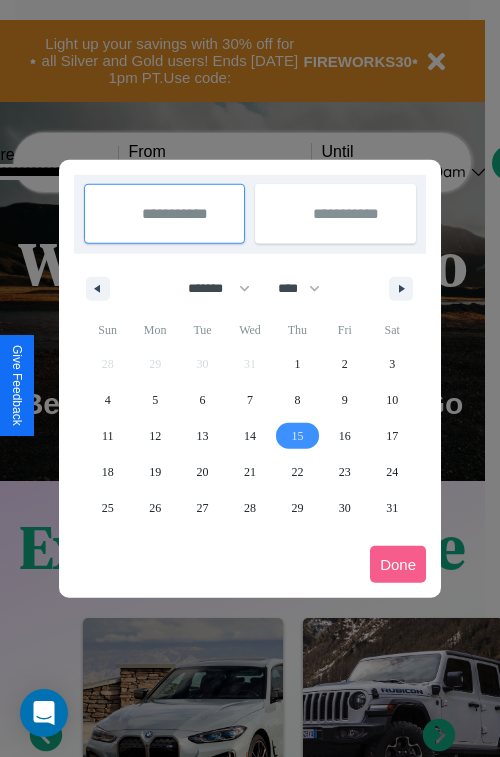 click on "15" at bounding box center [297, 436] 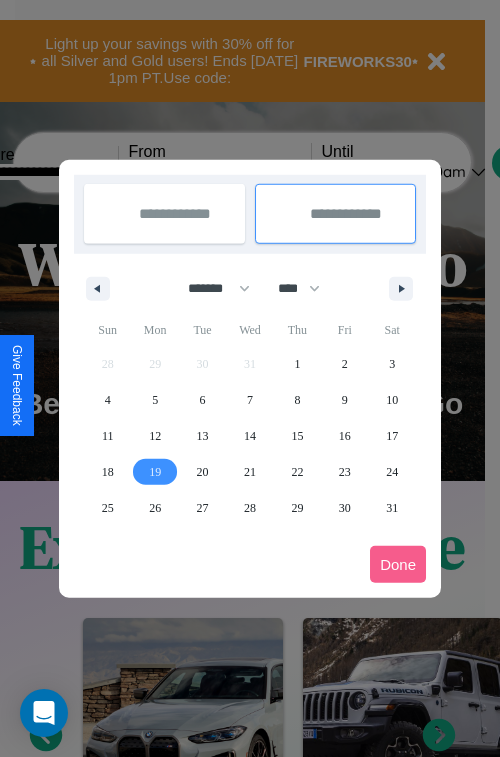 click on "19" at bounding box center (155, 472) 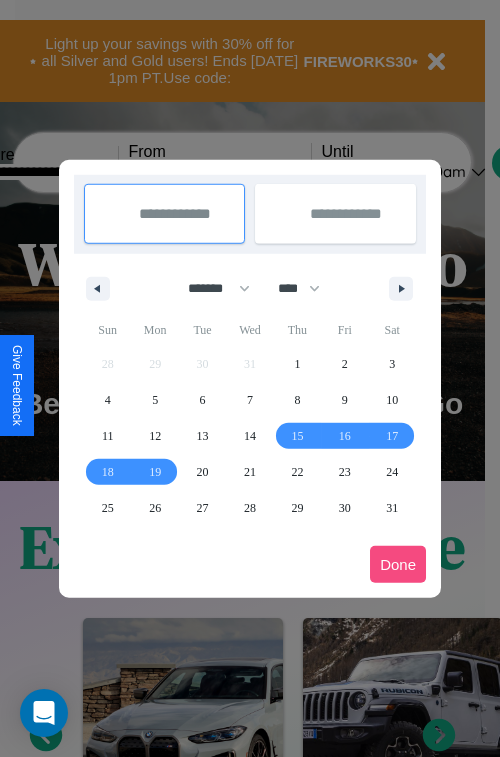 click on "Done" at bounding box center [398, 564] 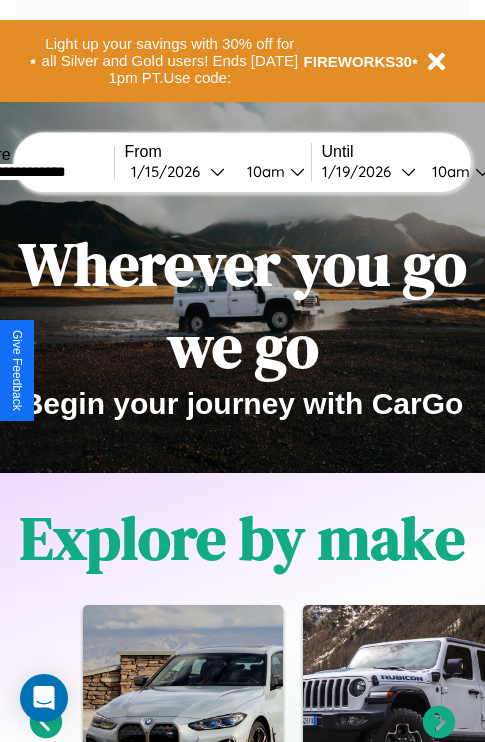 scroll, scrollTop: 0, scrollLeft: 71, axis: horizontal 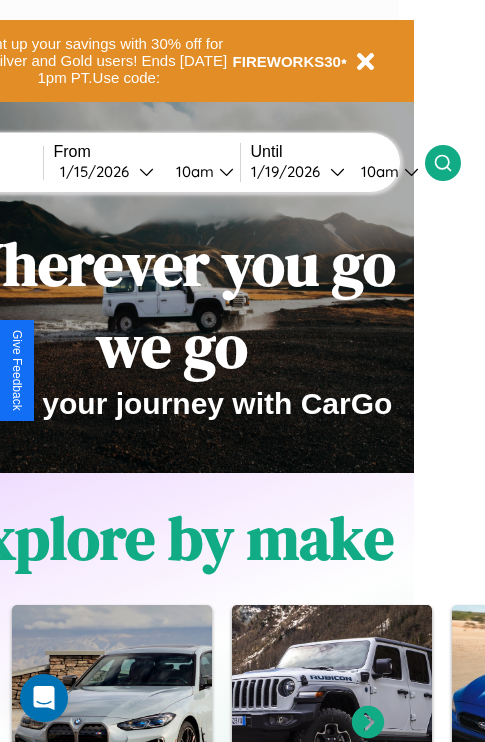 click 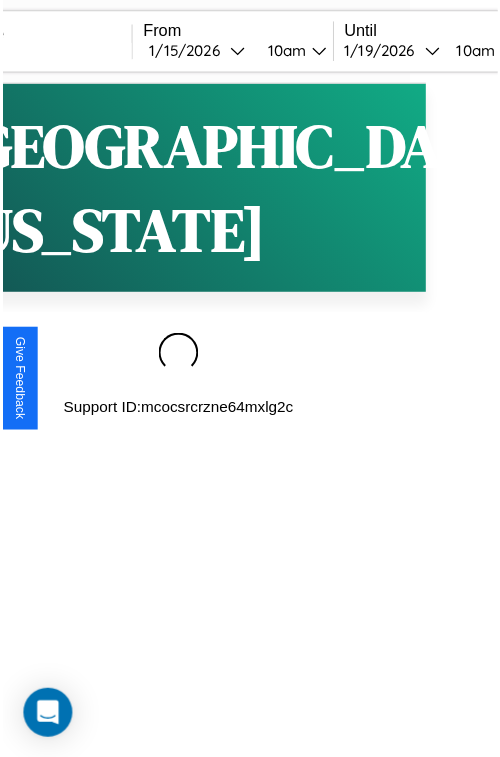 scroll, scrollTop: 0, scrollLeft: 0, axis: both 